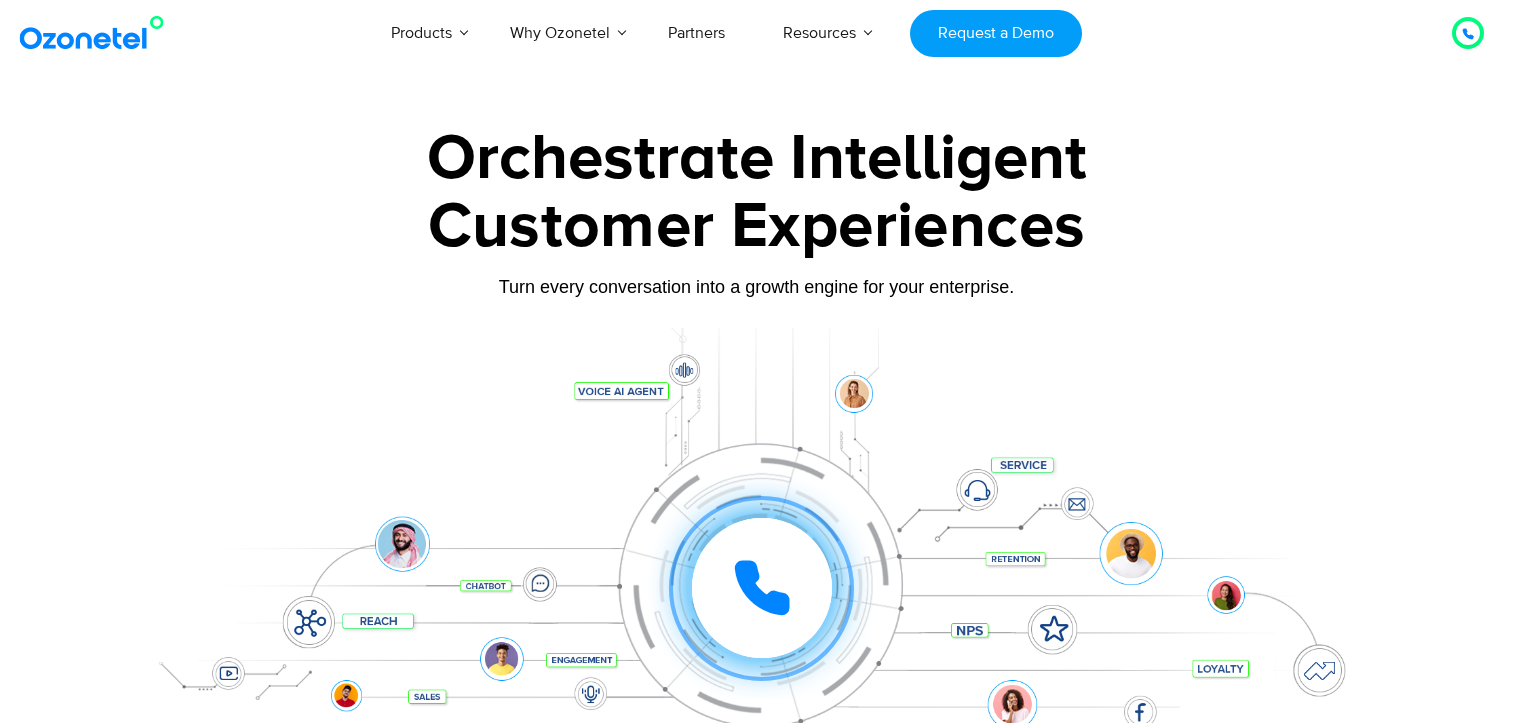 scroll, scrollTop: 0, scrollLeft: 0, axis: both 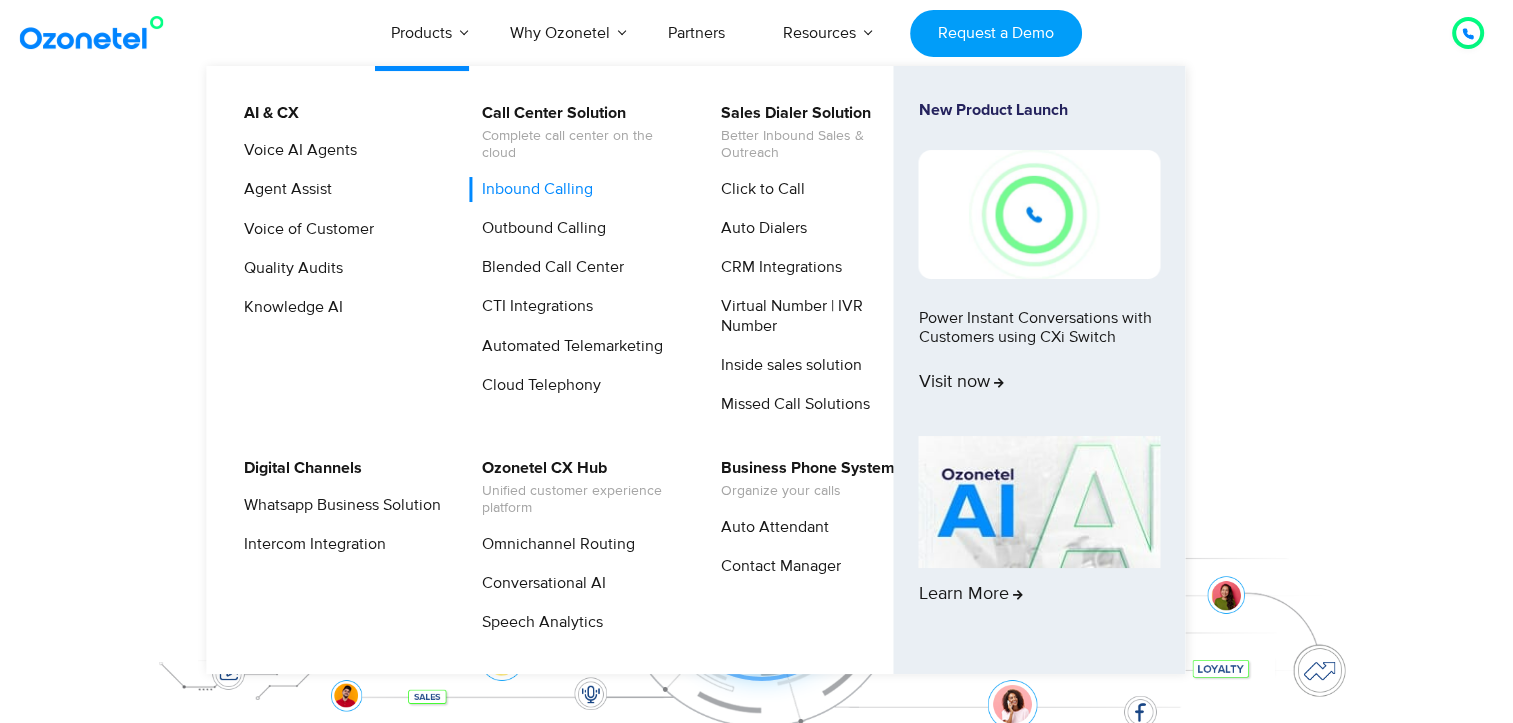 click on "Inbound Calling" at bounding box center [532, 189] 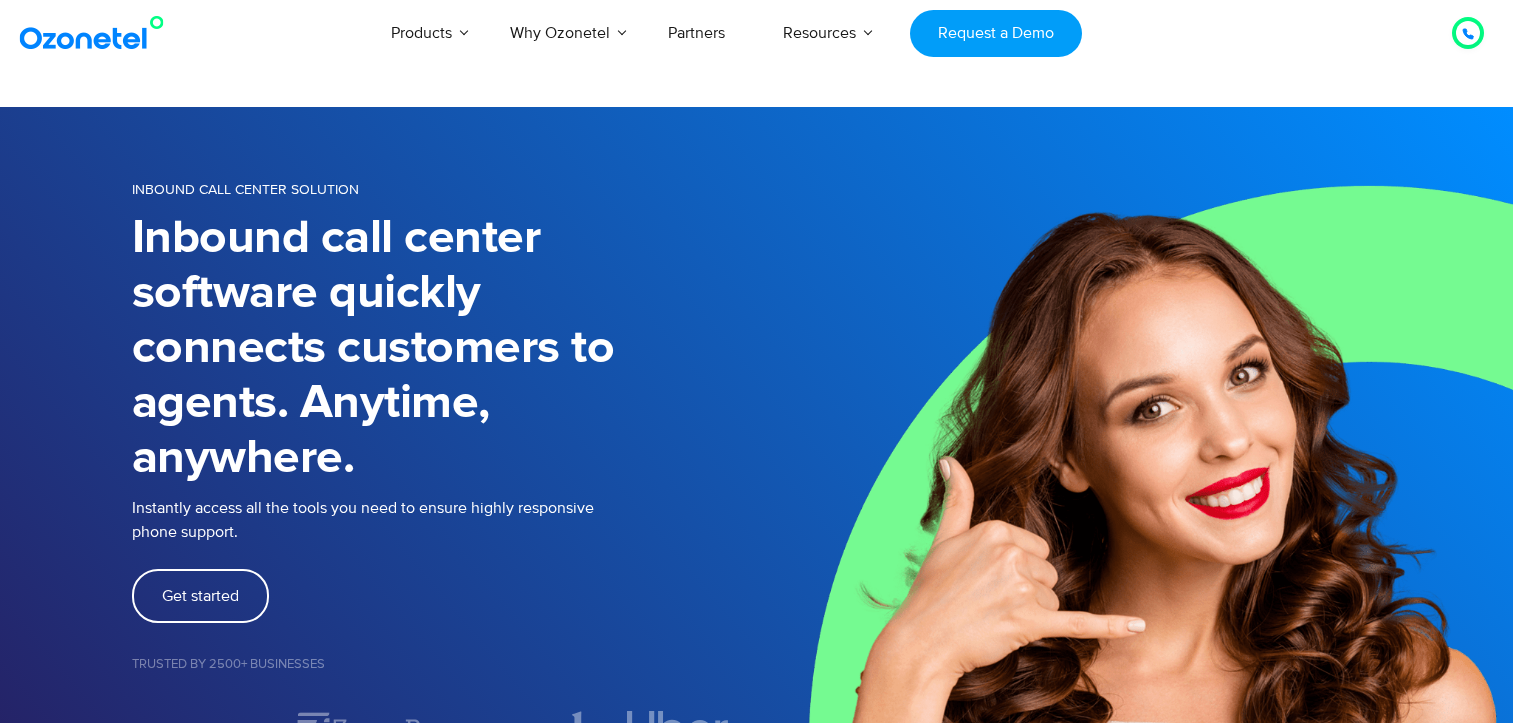 scroll, scrollTop: 0, scrollLeft: 0, axis: both 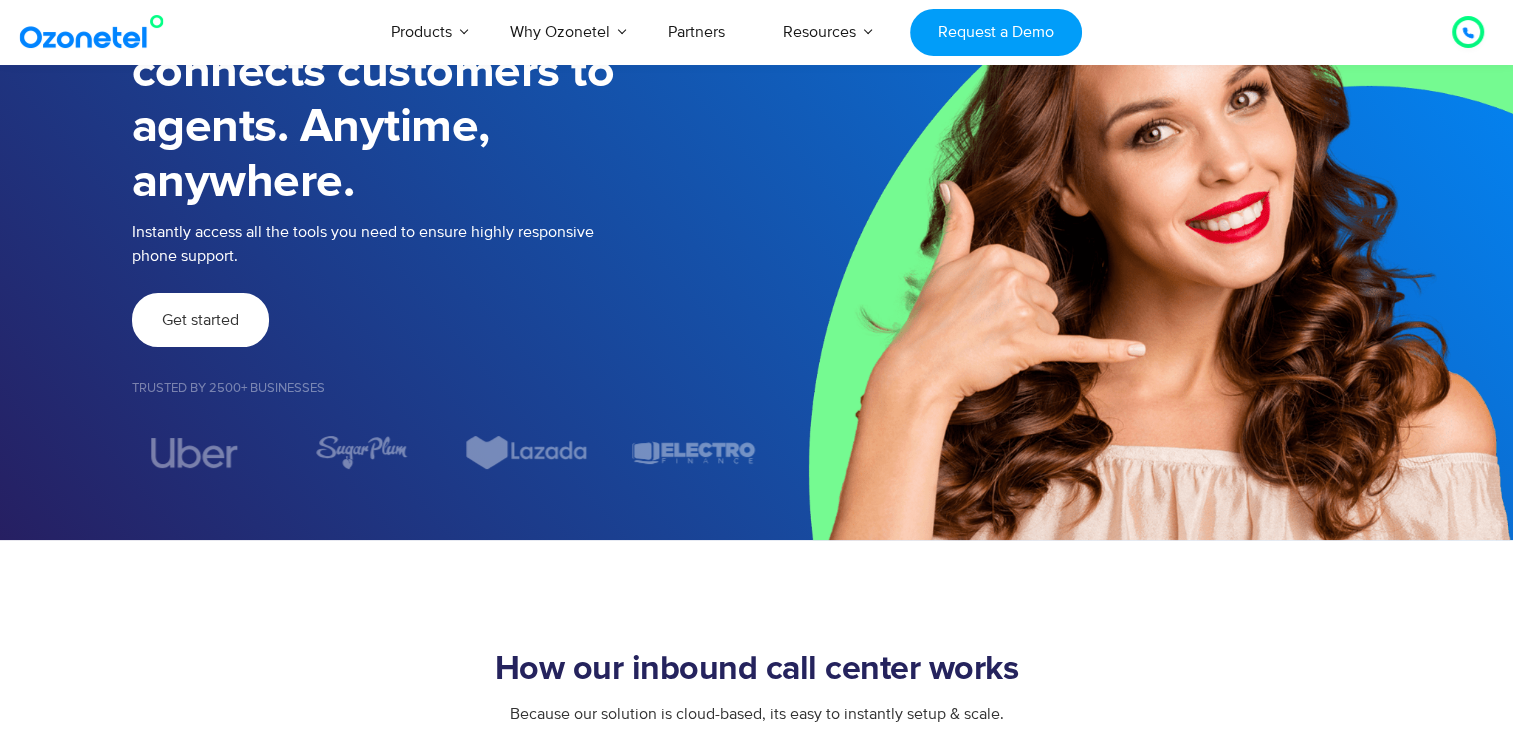 click on "Get started" at bounding box center [200, 320] 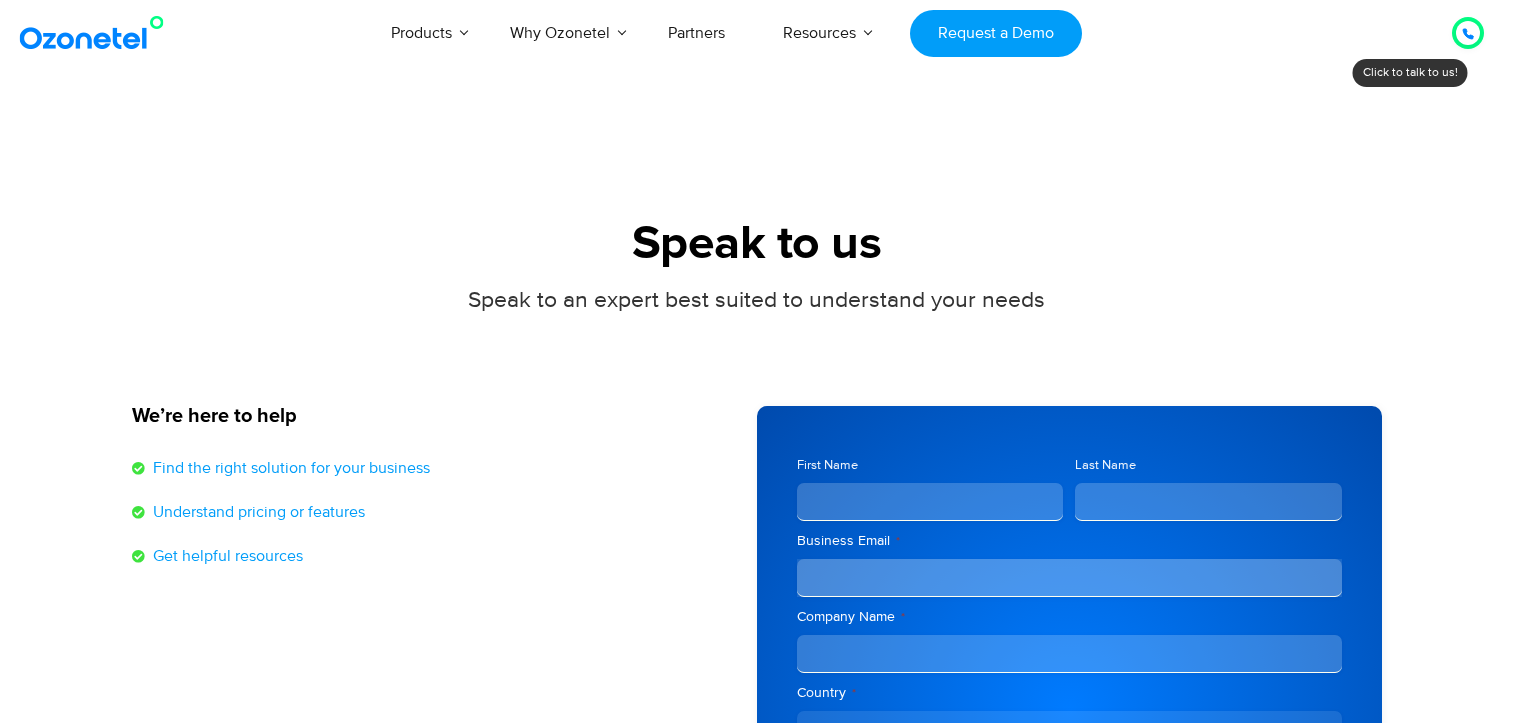 scroll, scrollTop: 0, scrollLeft: 0, axis: both 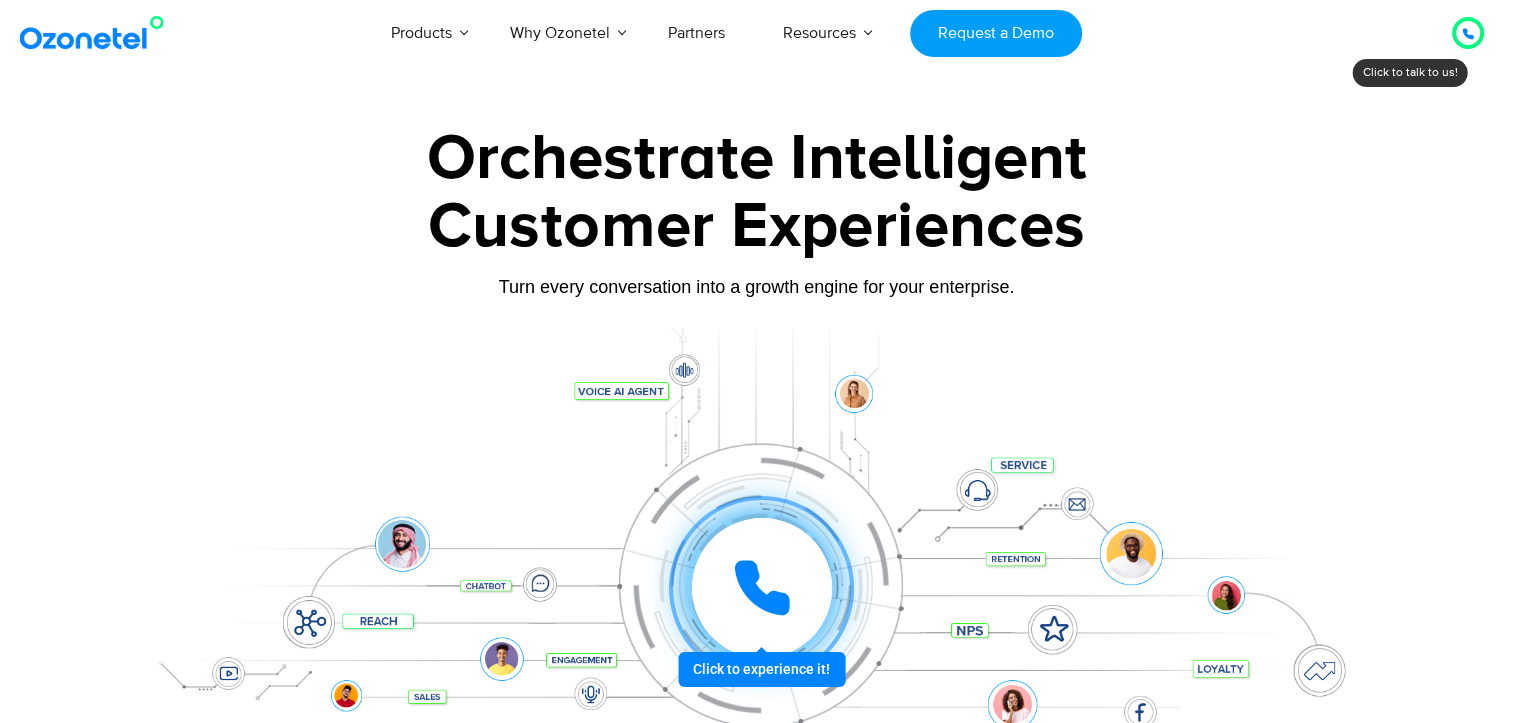 click at bounding box center [762, 588] 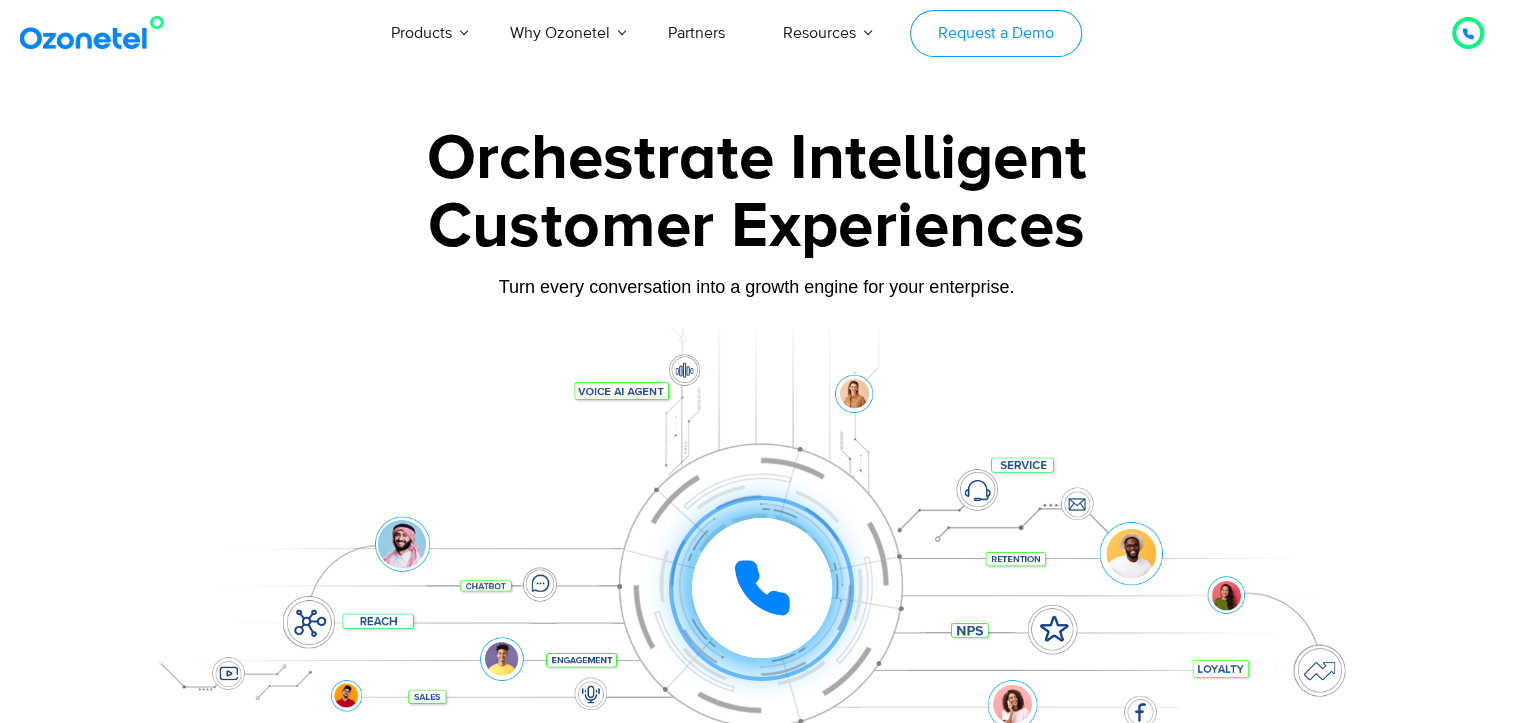 click on "Request a Demo" at bounding box center [995, 33] 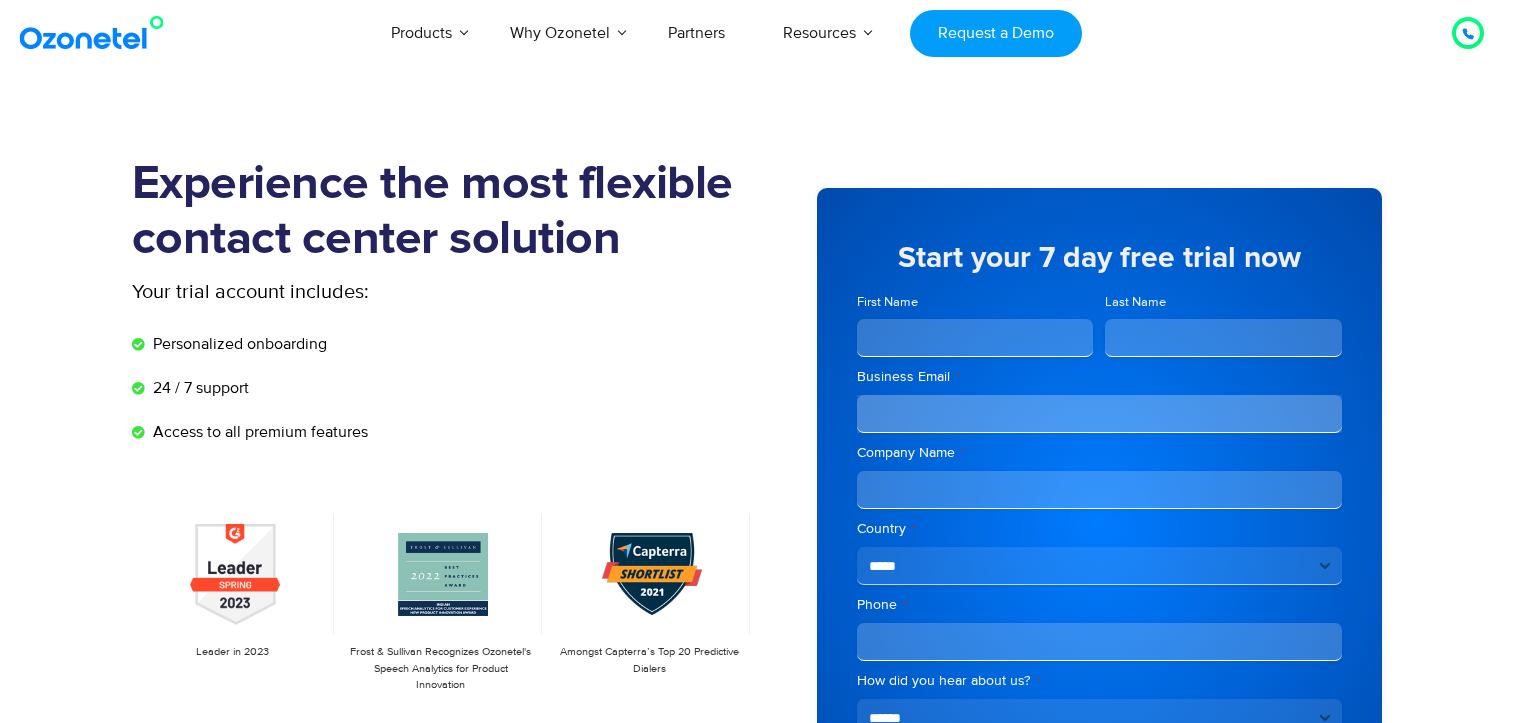 scroll, scrollTop: 0, scrollLeft: 0, axis: both 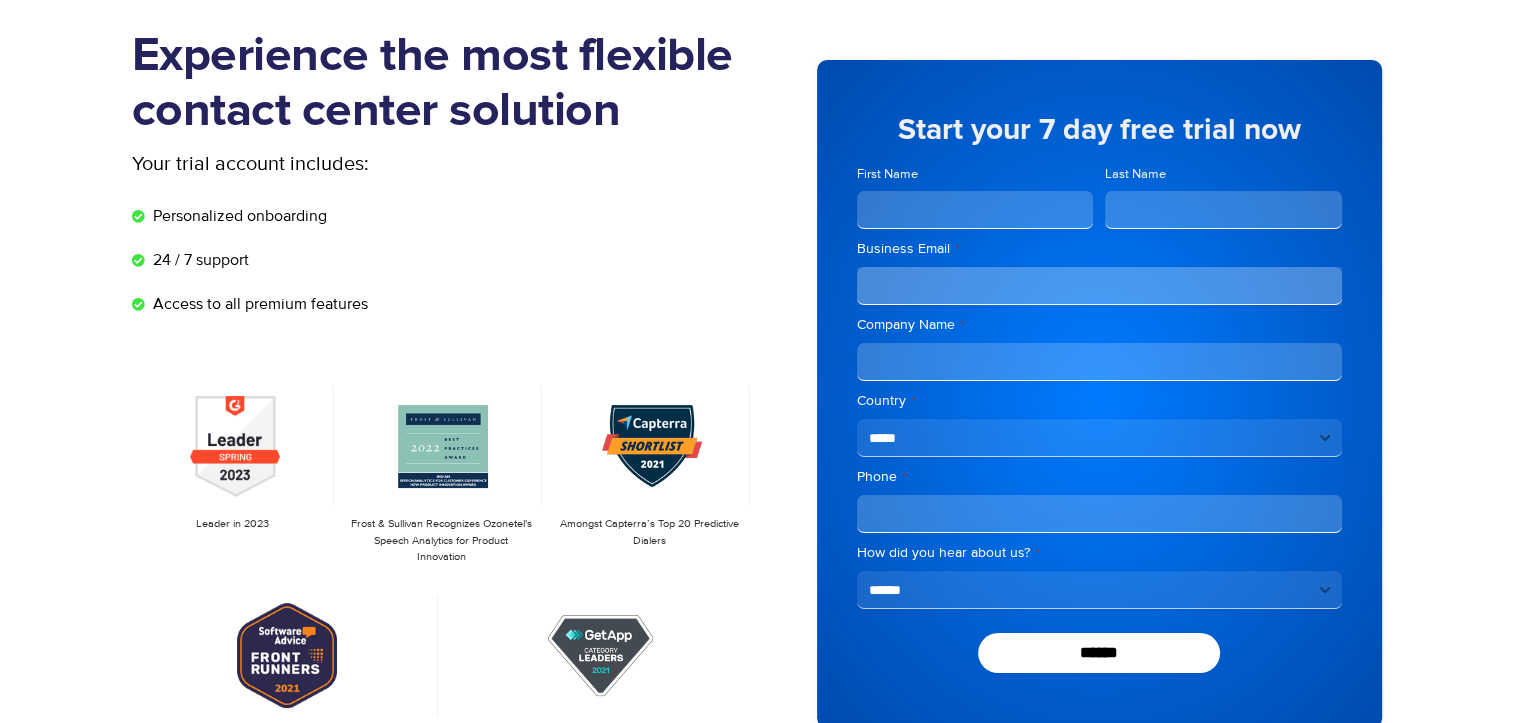 click on "First Name" at bounding box center [975, 210] 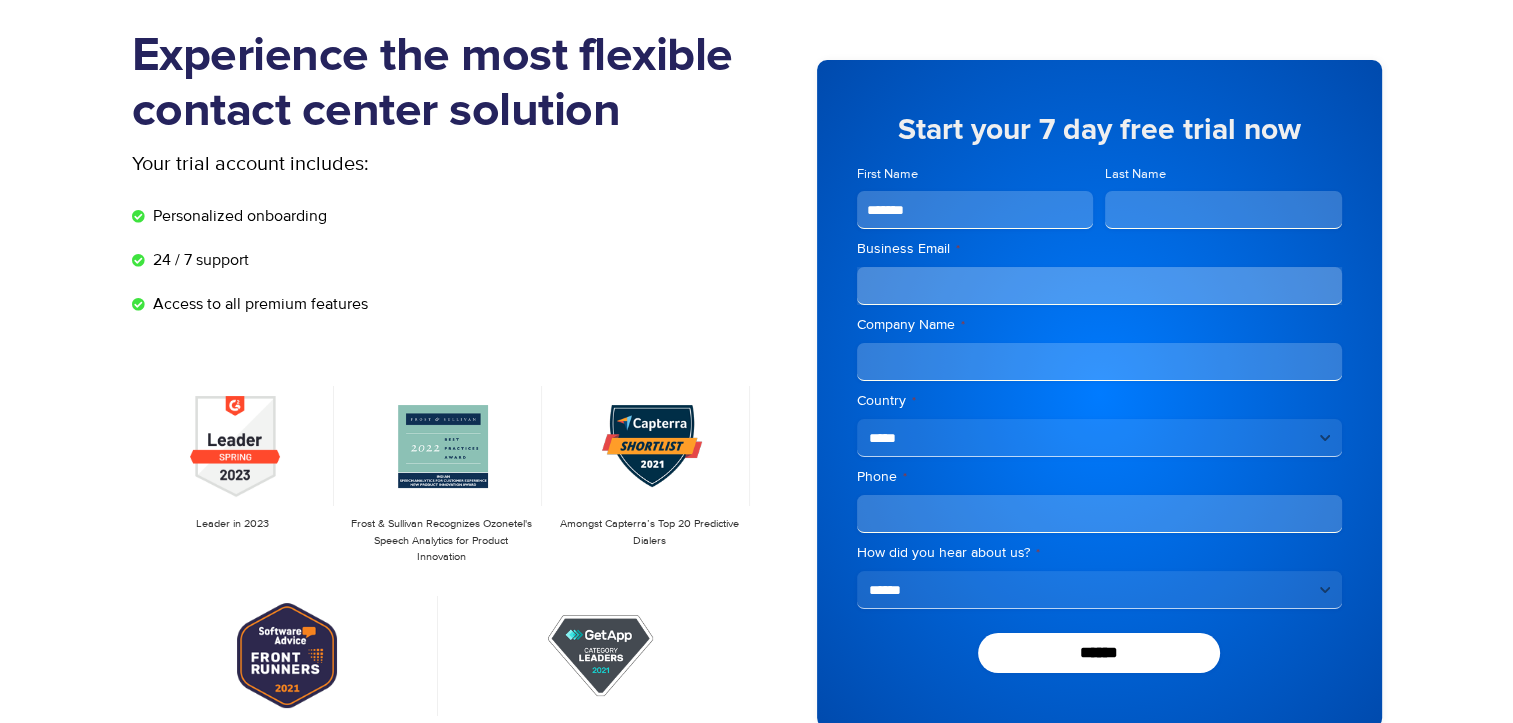 type on "*******" 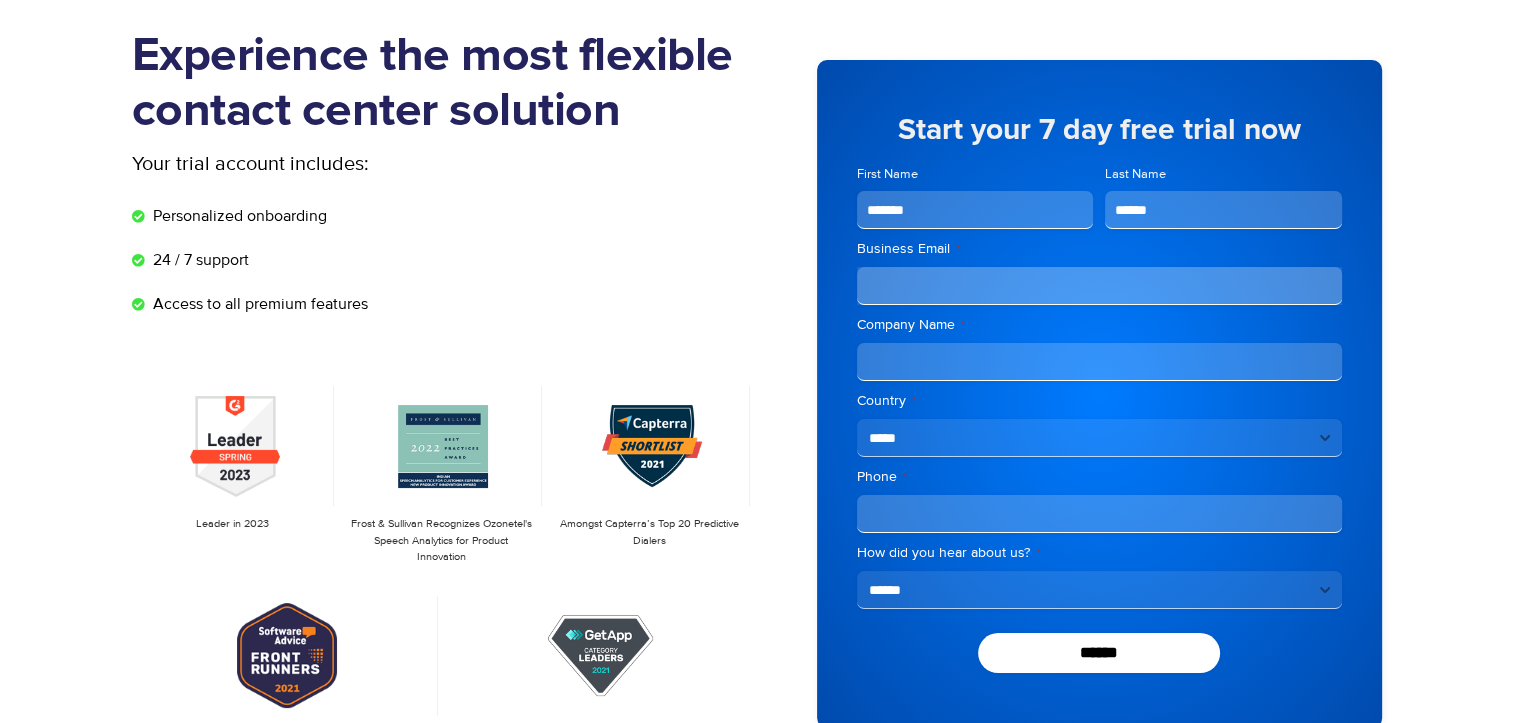 type on "******" 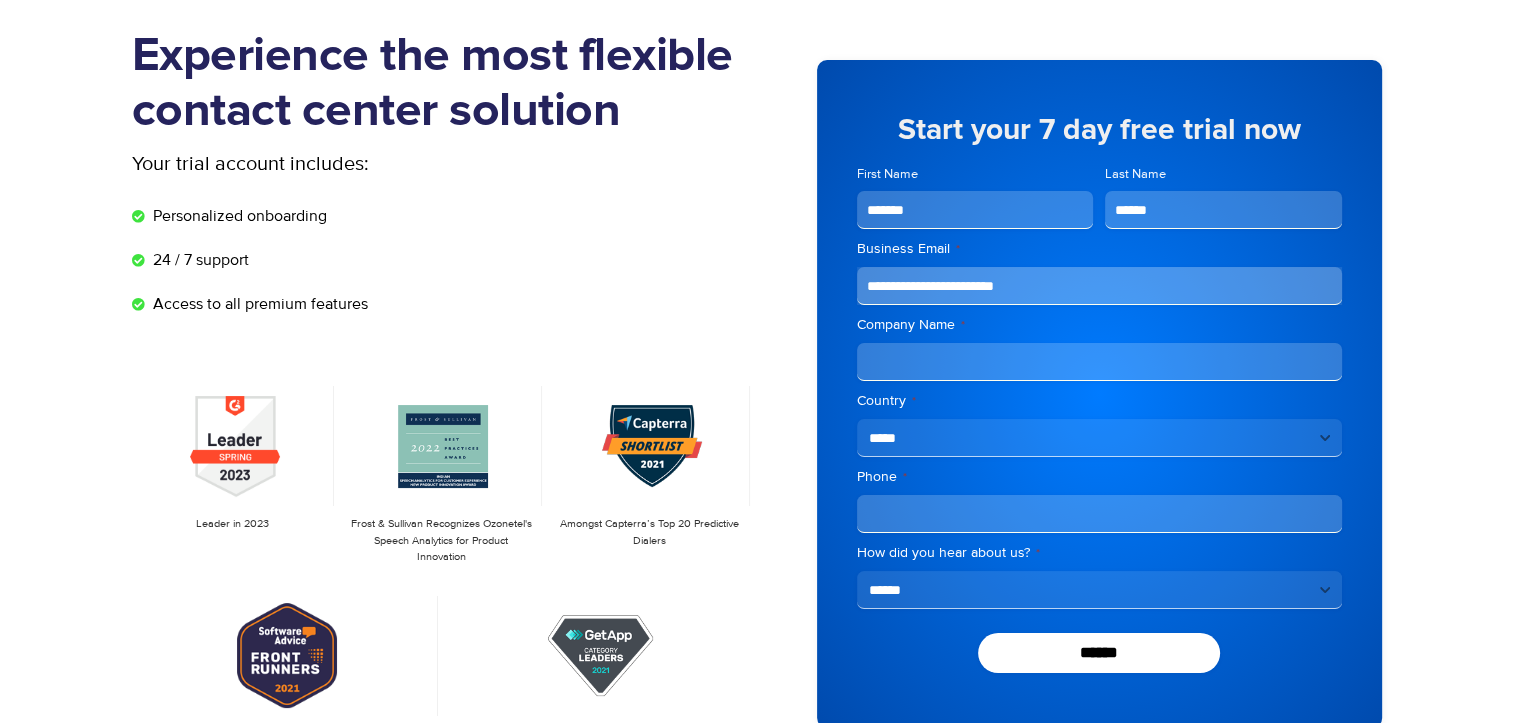 type on "**********" 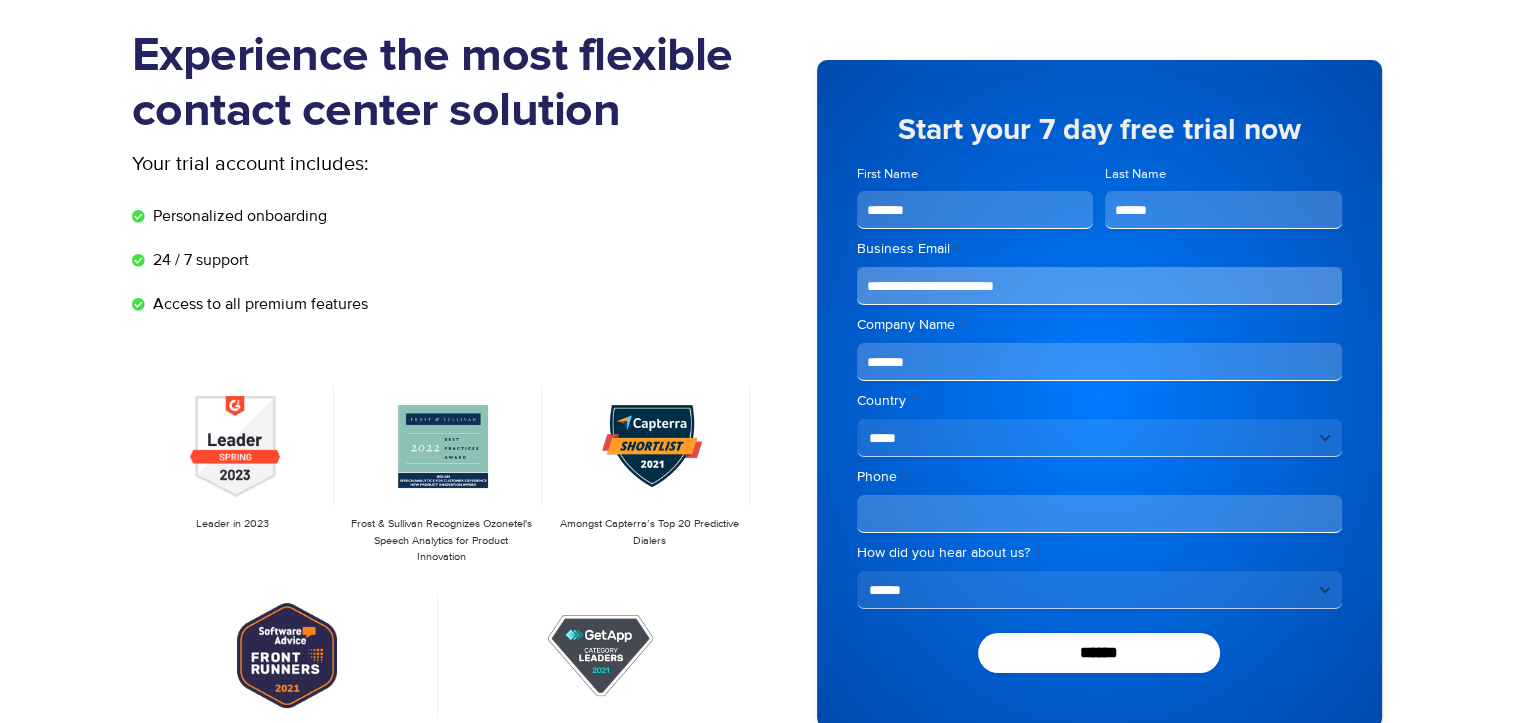 type on "*******" 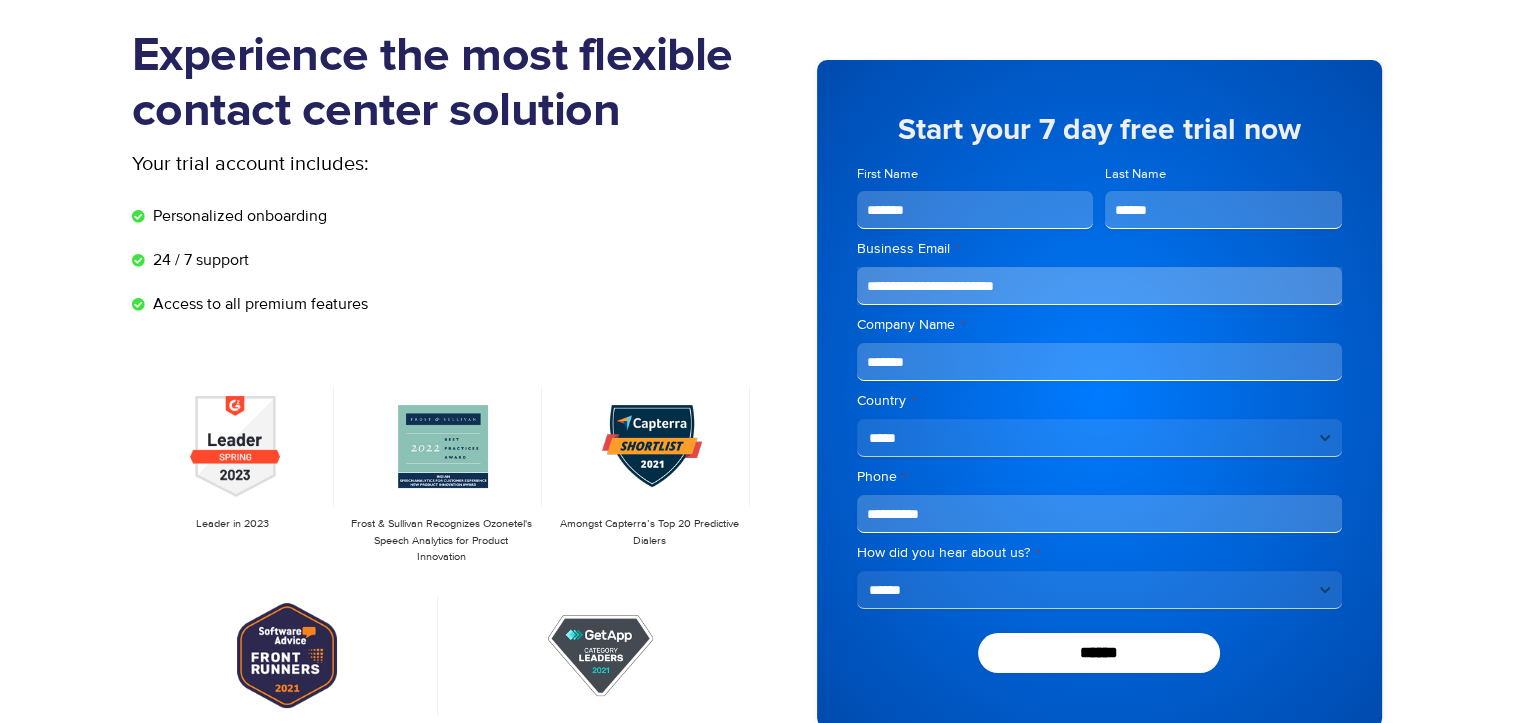type on "**********" 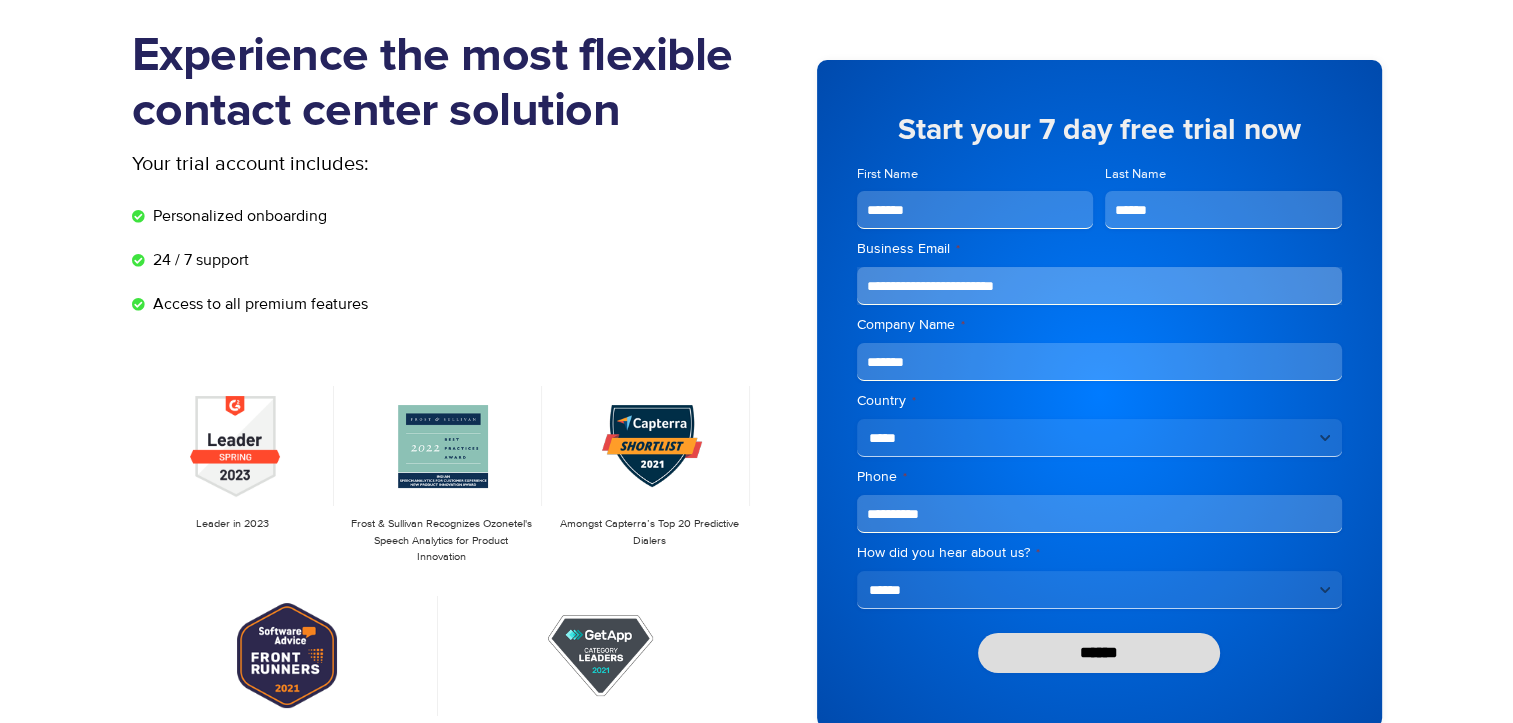 drag, startPoint x: 943, startPoint y: 590, endPoint x: 1045, endPoint y: 646, distance: 116.3615 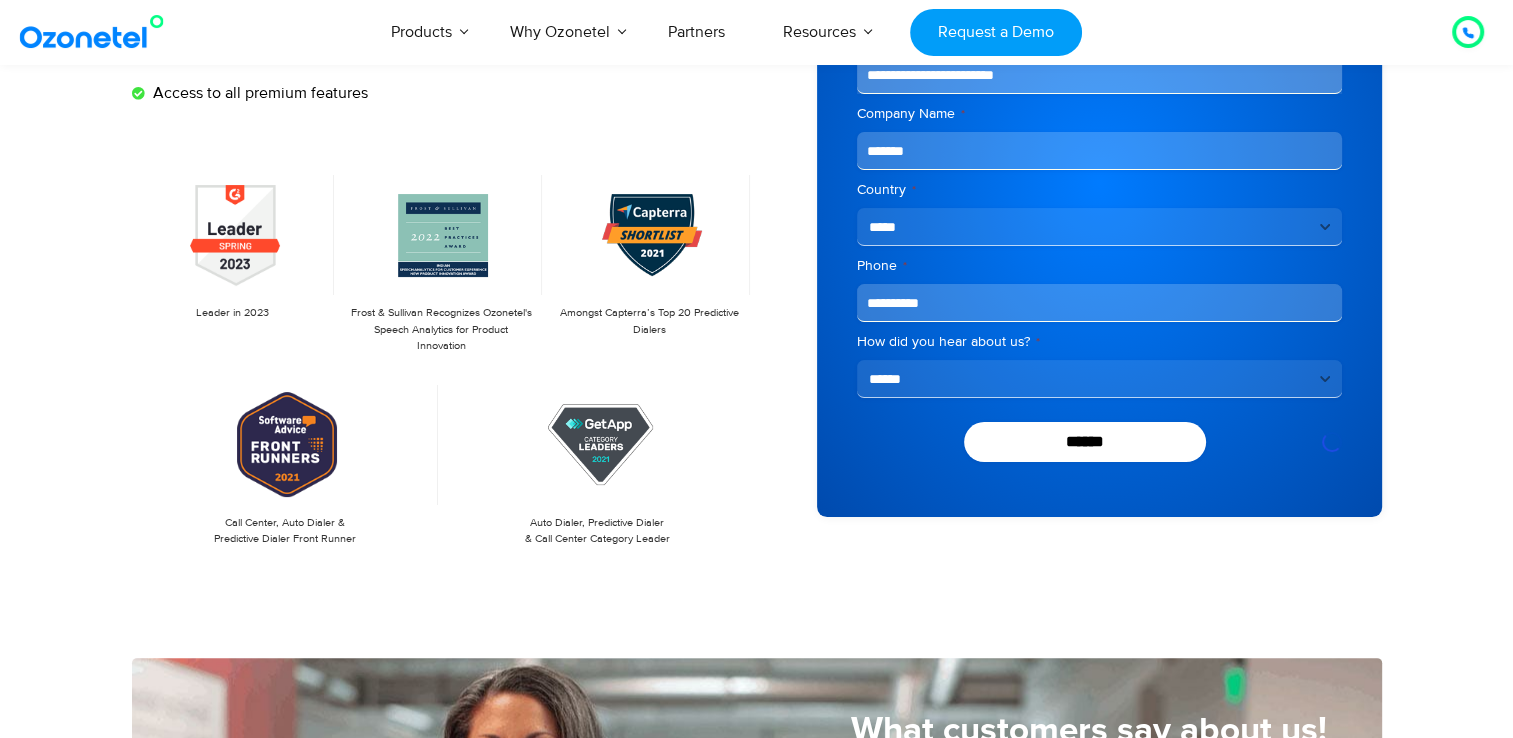 scroll, scrollTop: 408, scrollLeft: 0, axis: vertical 